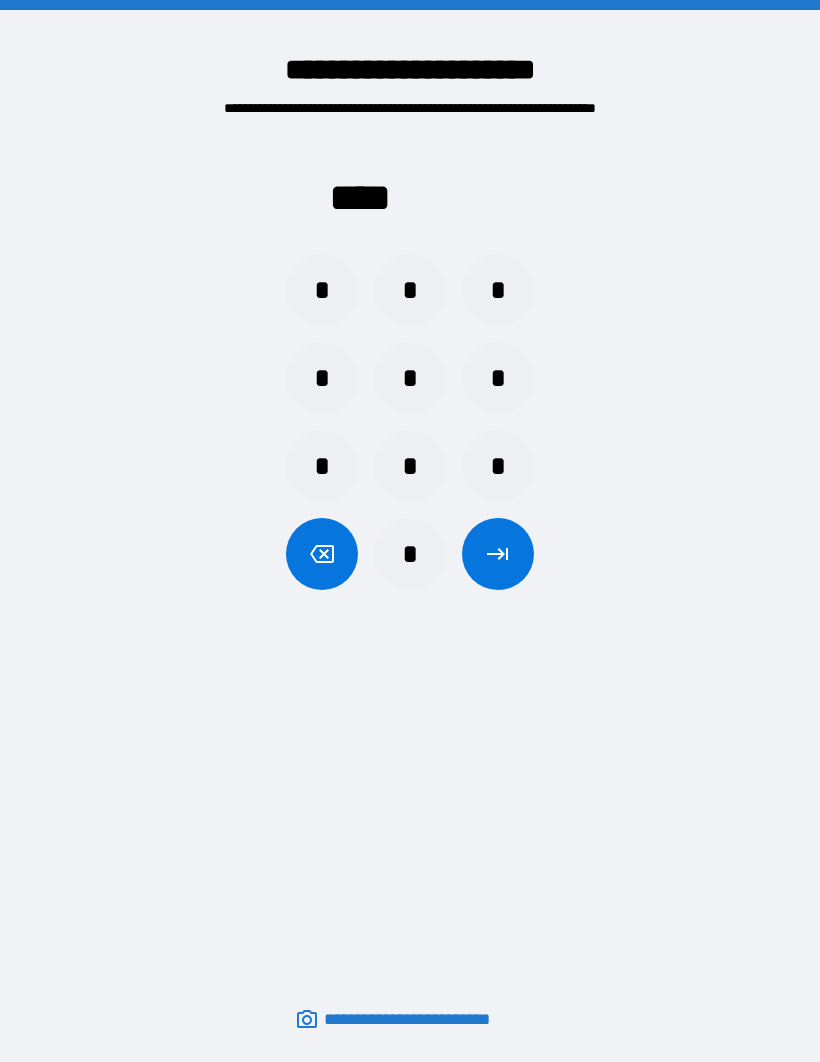 scroll, scrollTop: 0, scrollLeft: 0, axis: both 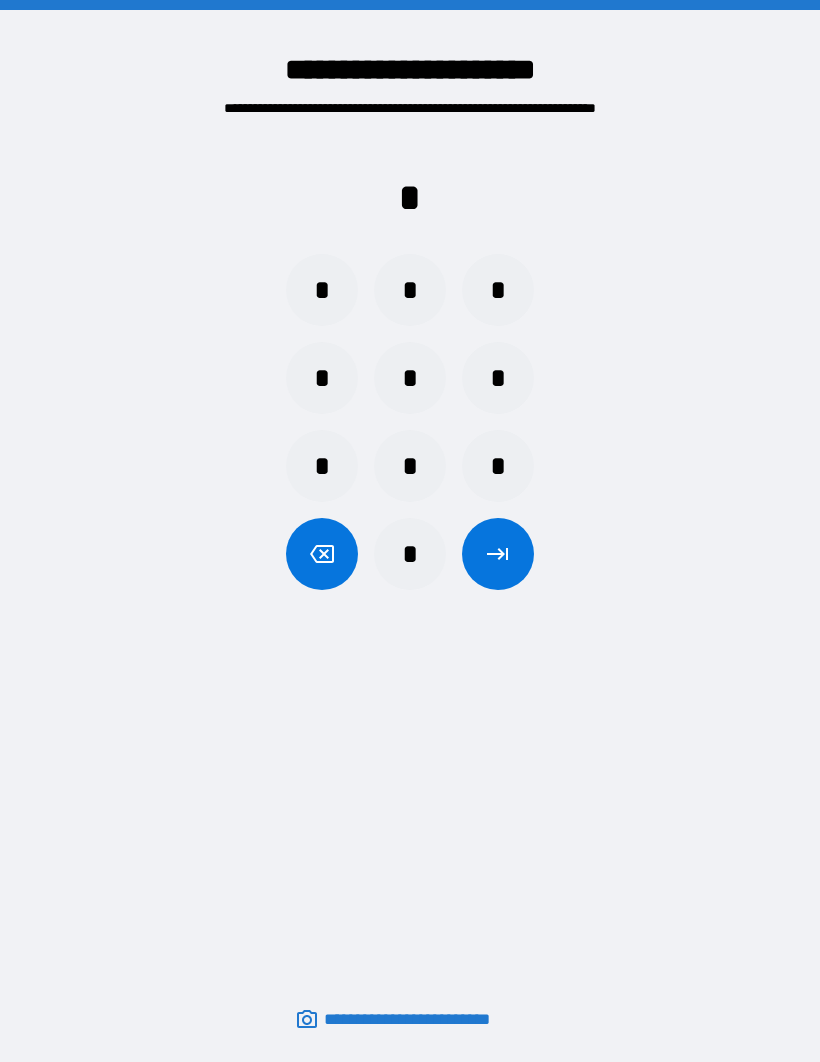 click on "*" at bounding box center (410, 290) 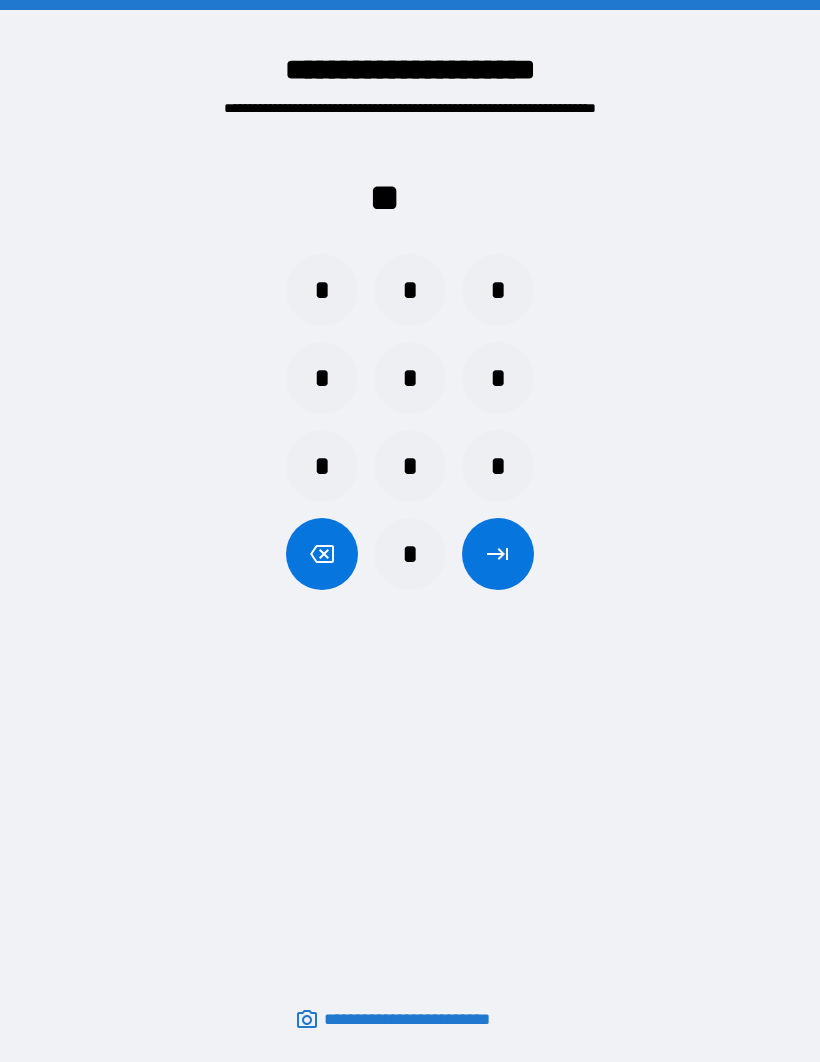 click on "*" at bounding box center (410, 290) 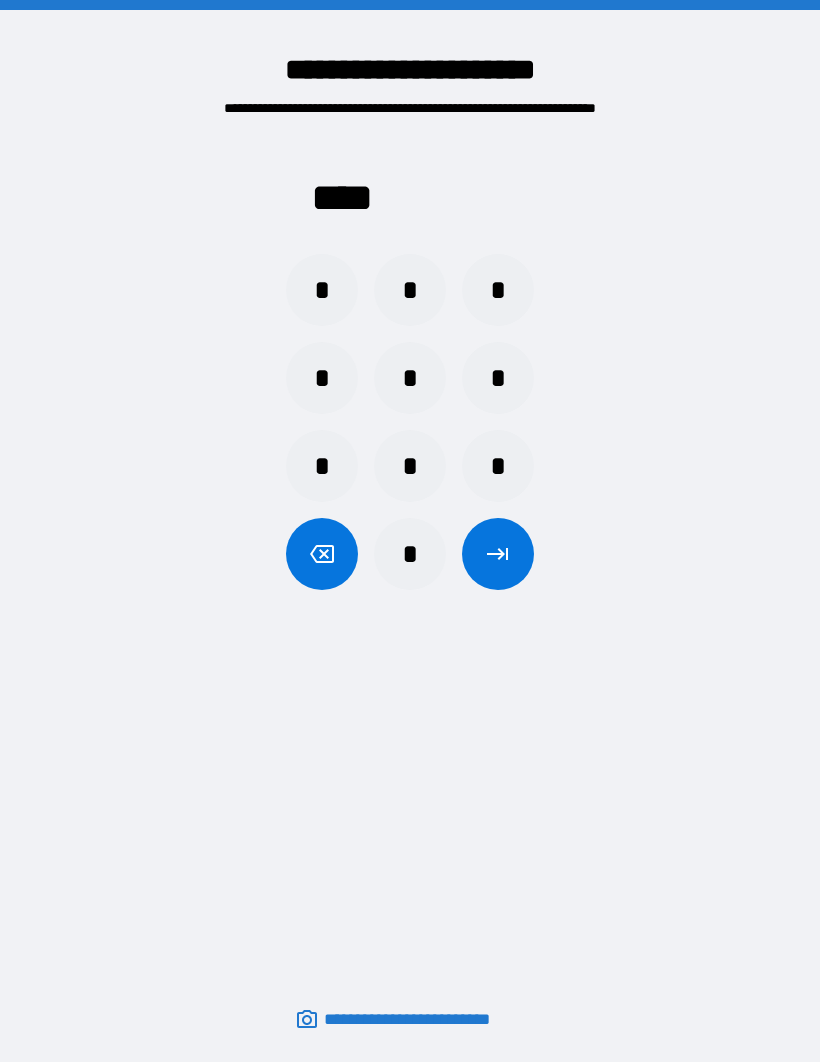 click at bounding box center [498, 554] 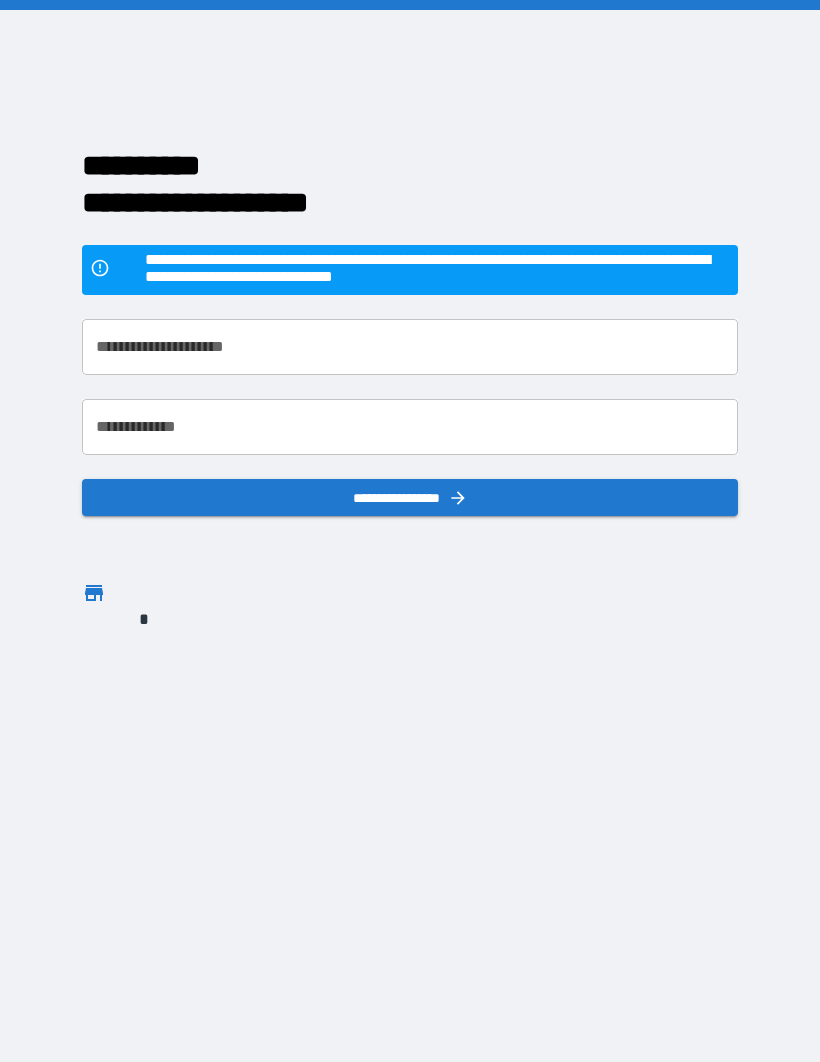 click on "**********" at bounding box center (410, 347) 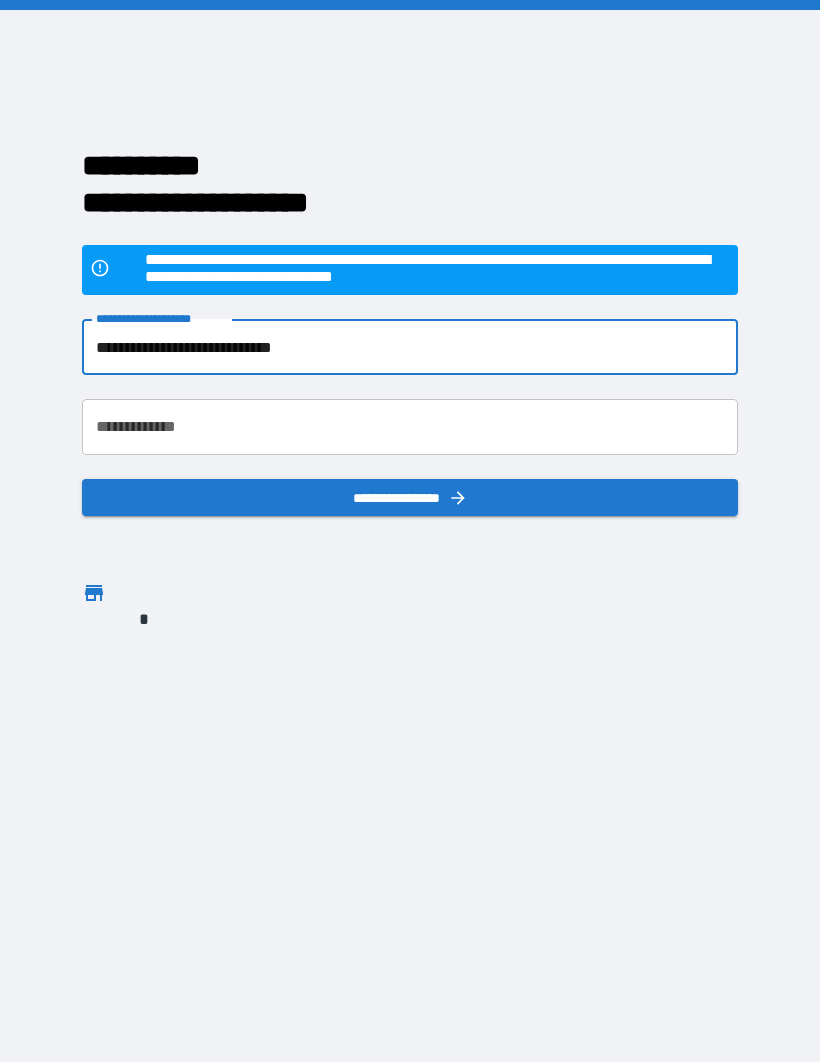 type on "**********" 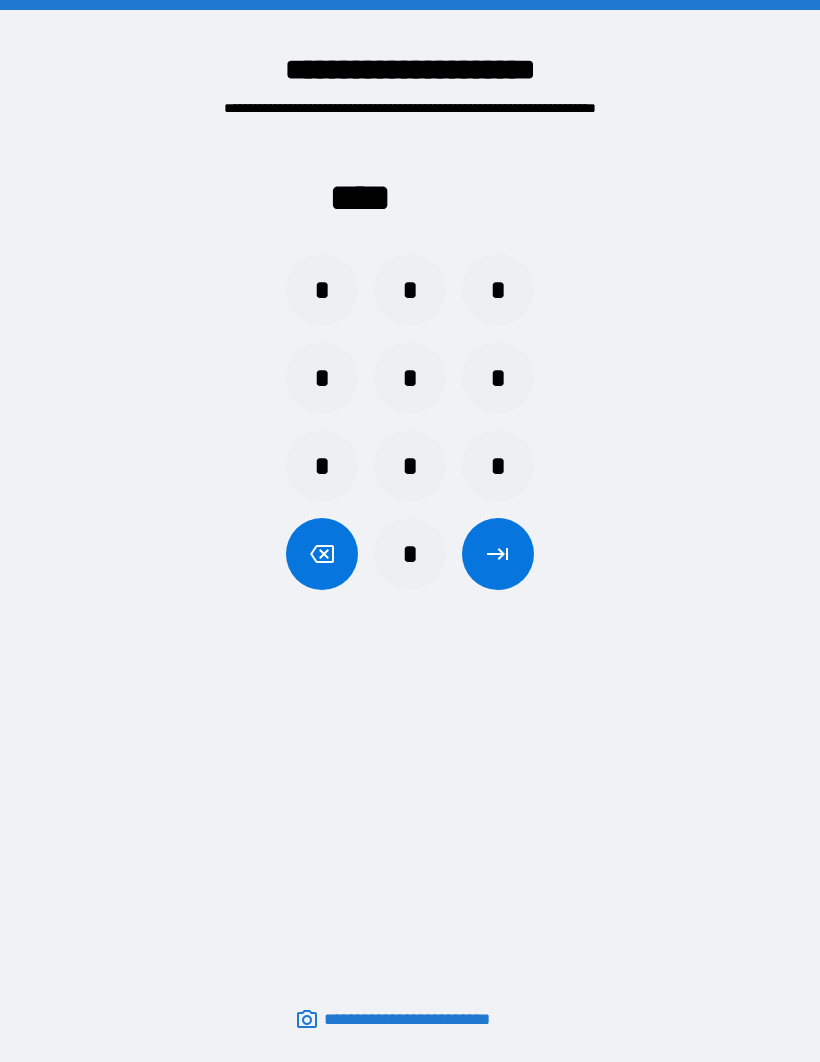 scroll, scrollTop: 0, scrollLeft: 0, axis: both 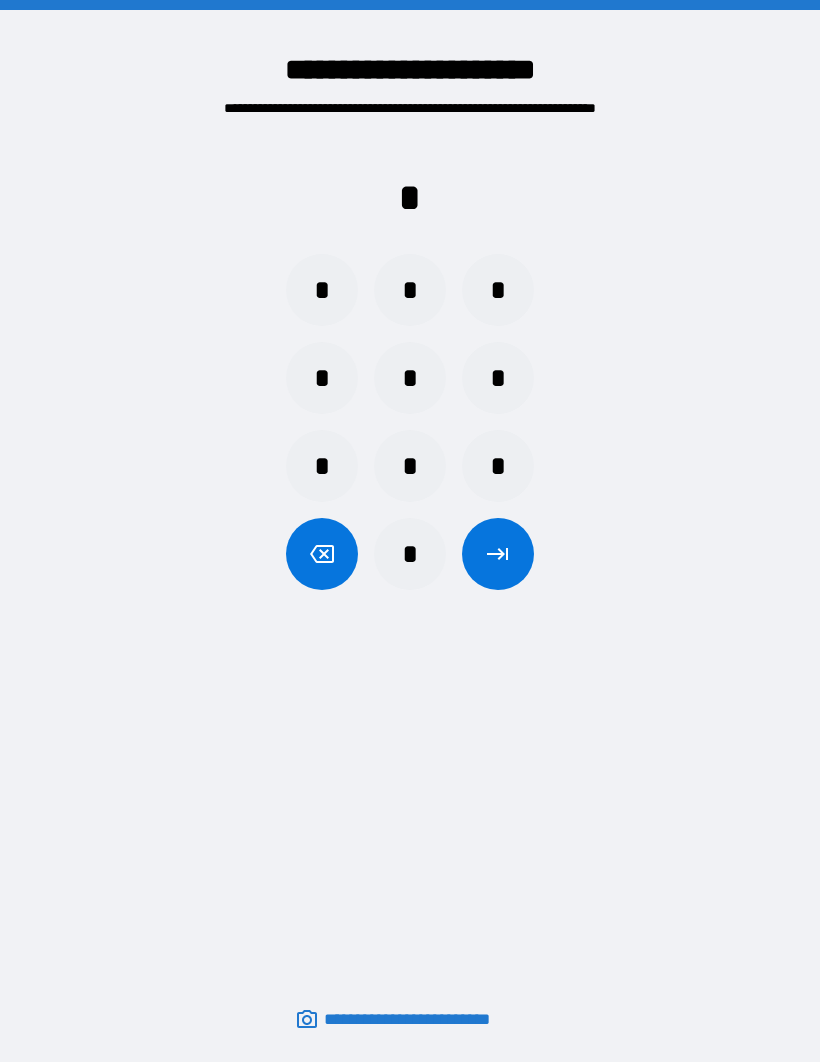 click on "*" at bounding box center (410, 290) 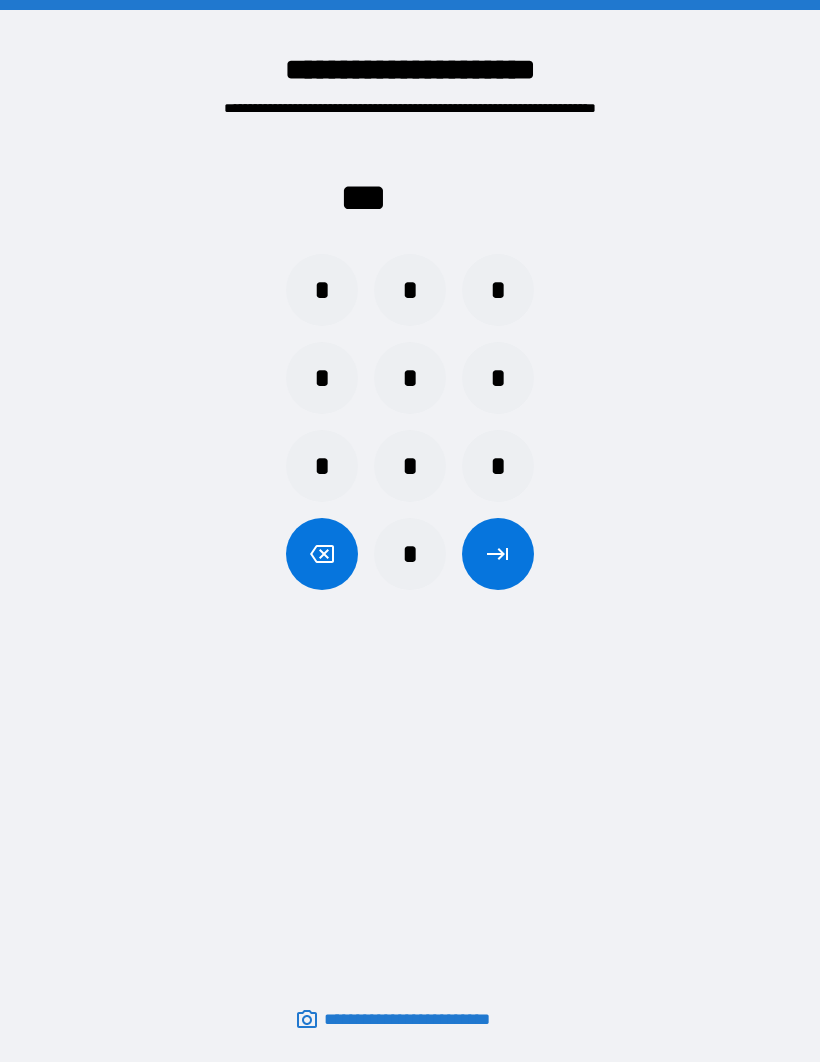 click on "*" at bounding box center [410, 378] 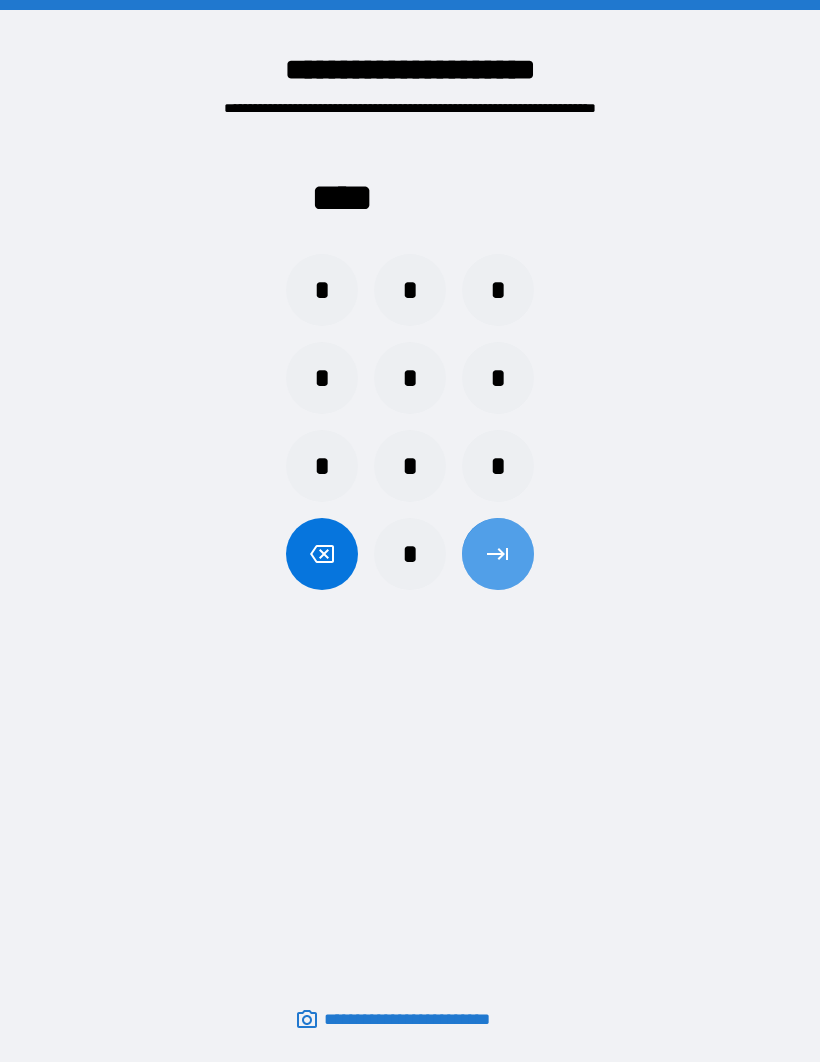 click 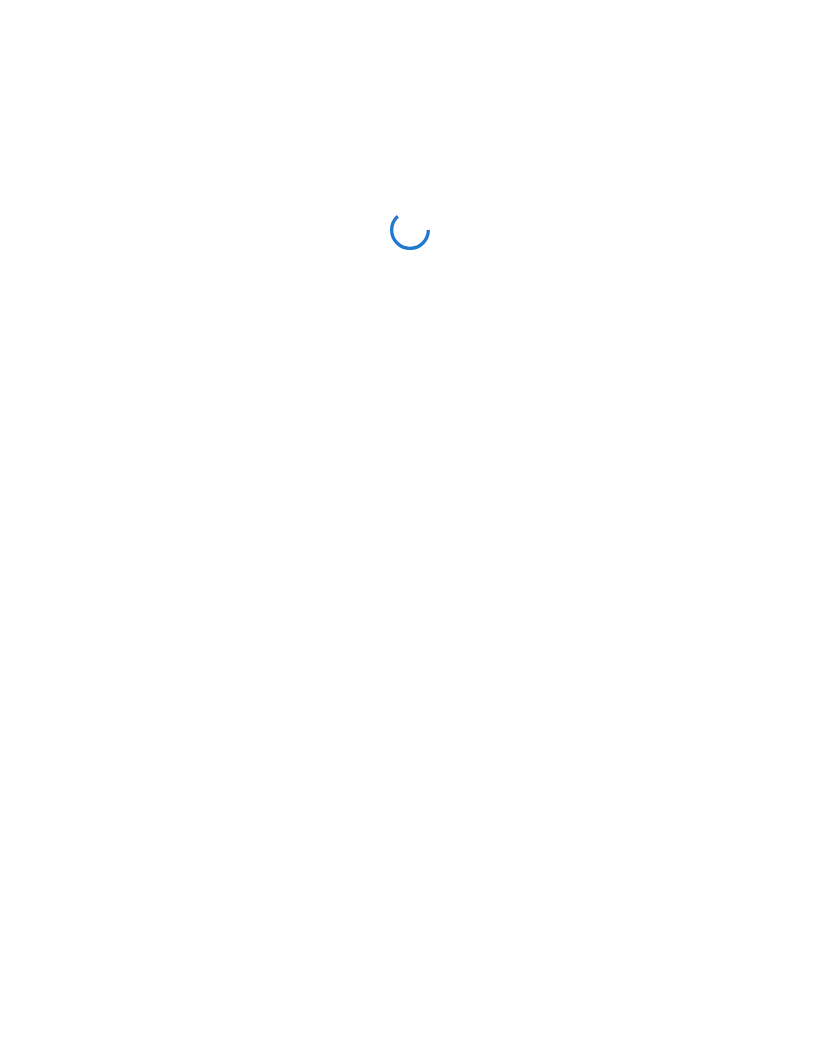 scroll, scrollTop: 0, scrollLeft: 0, axis: both 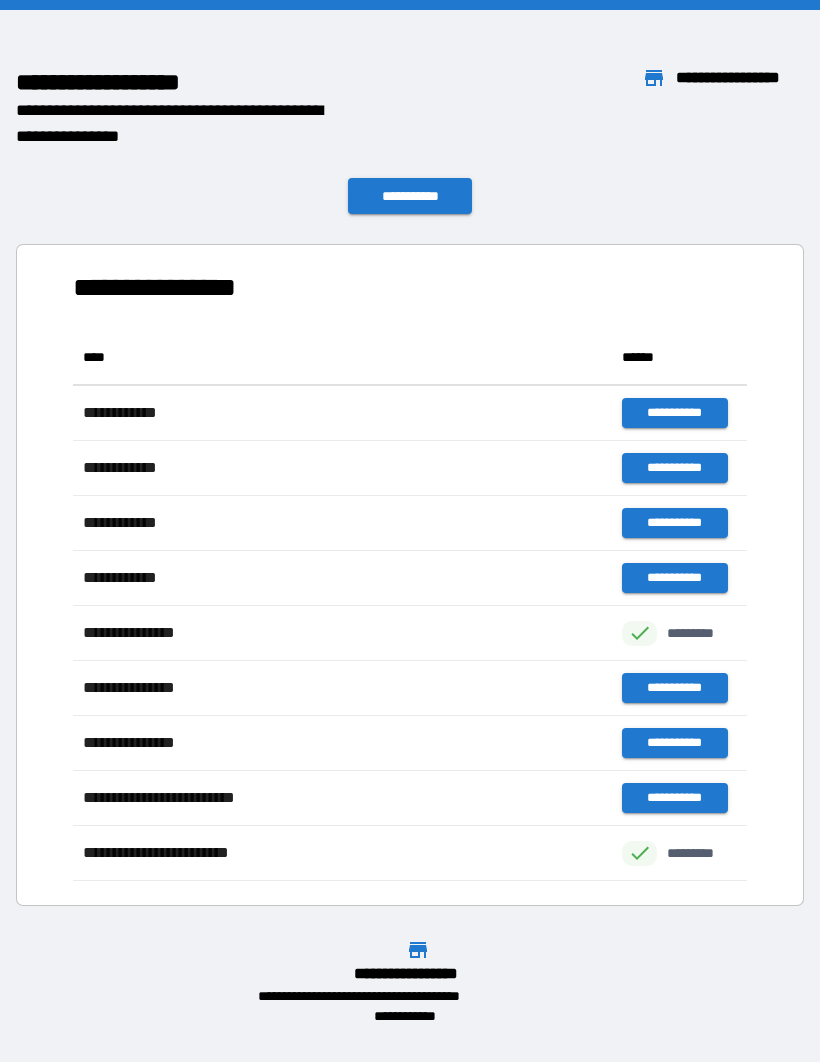 click on "**********" at bounding box center (410, 196) 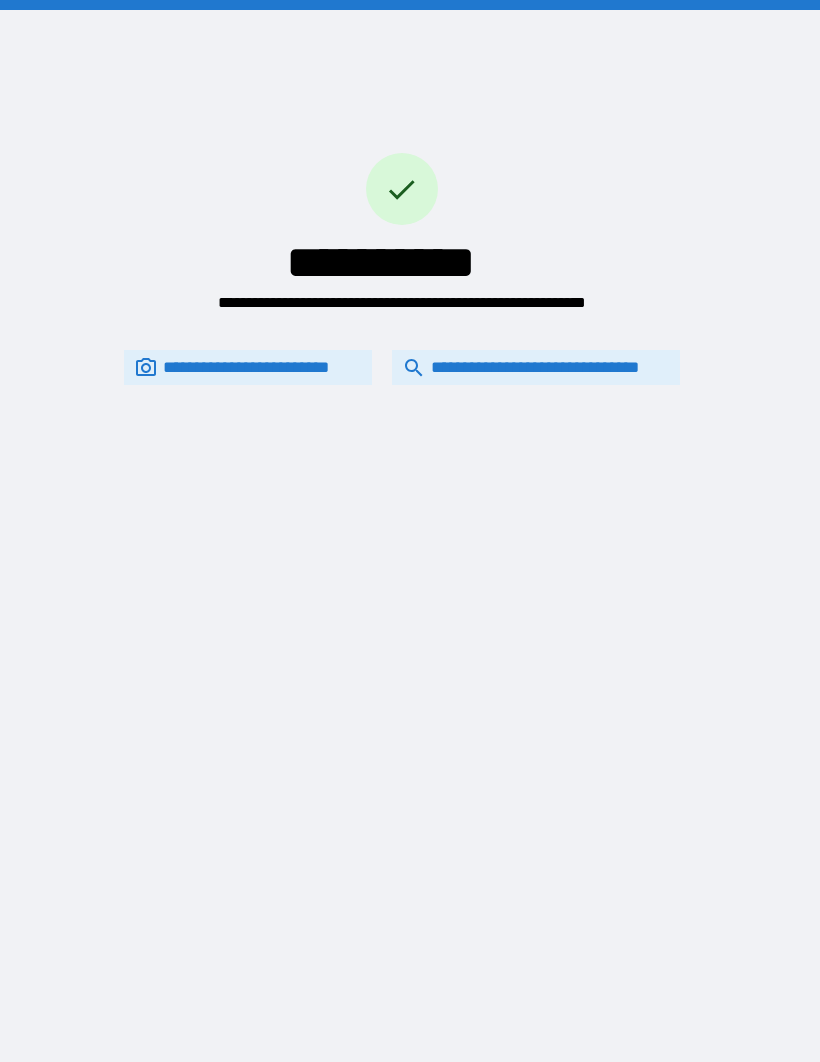 click on "**********" at bounding box center (536, 367) 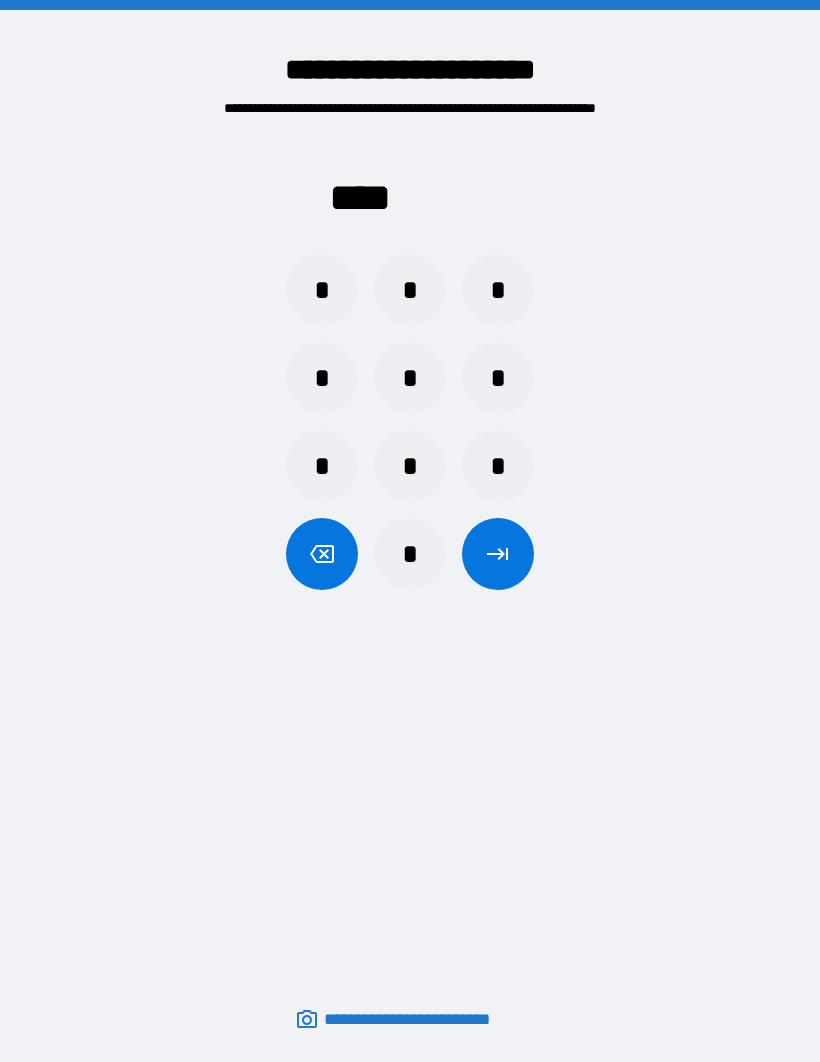 click on "*" at bounding box center [410, 554] 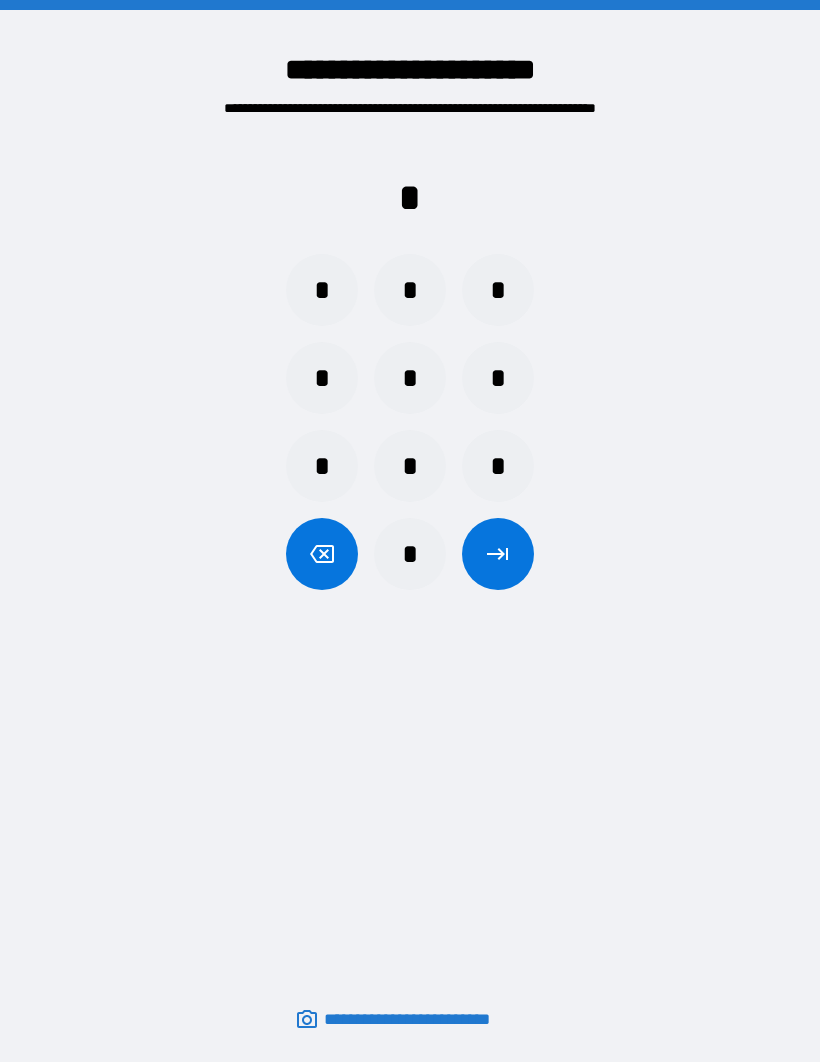 click on "*" at bounding box center [410, 290] 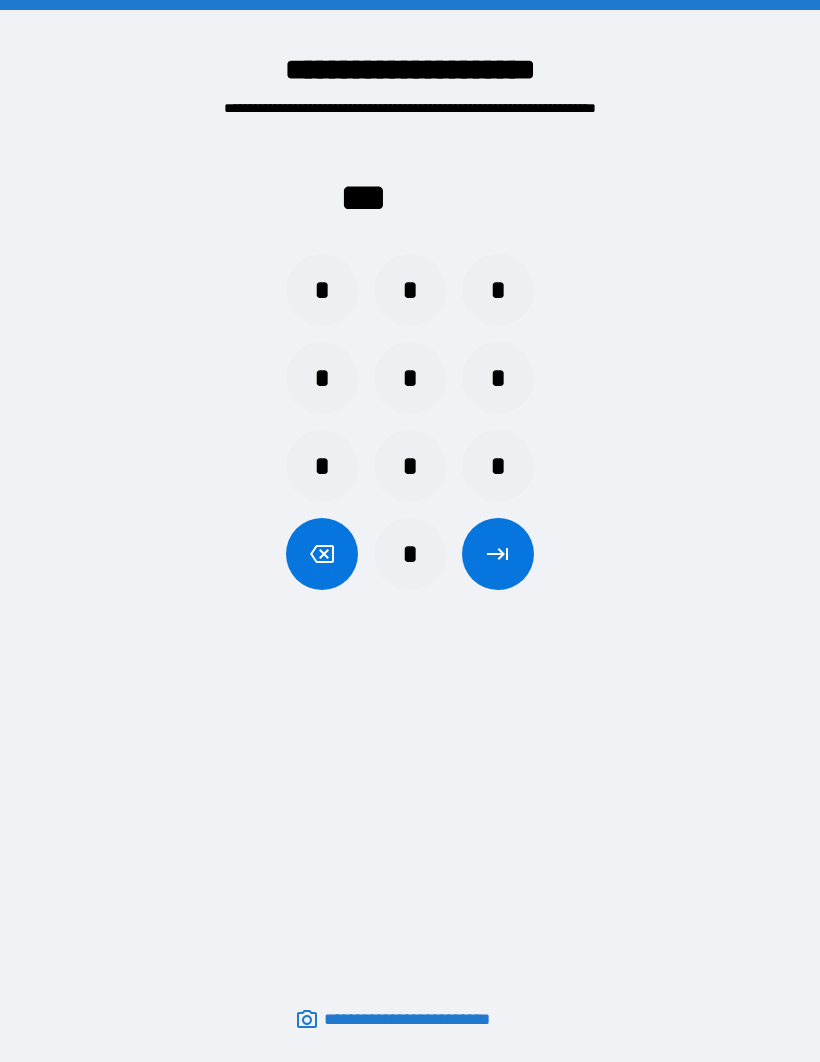click on "*" at bounding box center (410, 378) 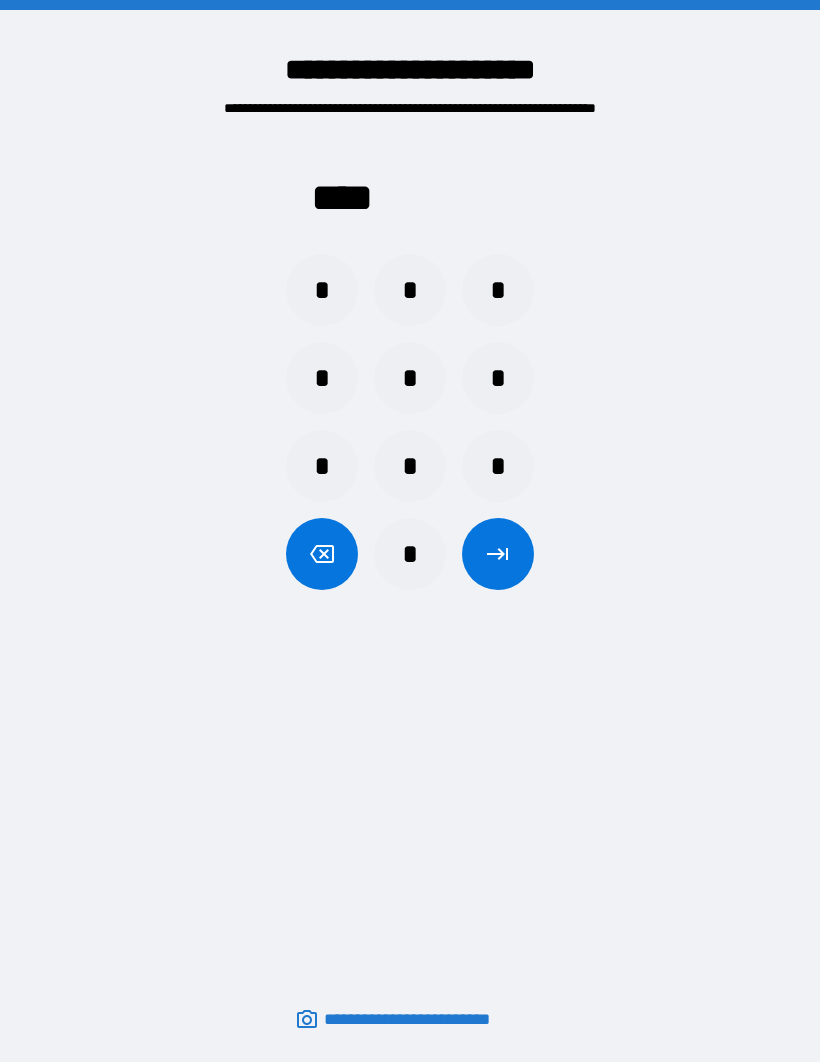 click 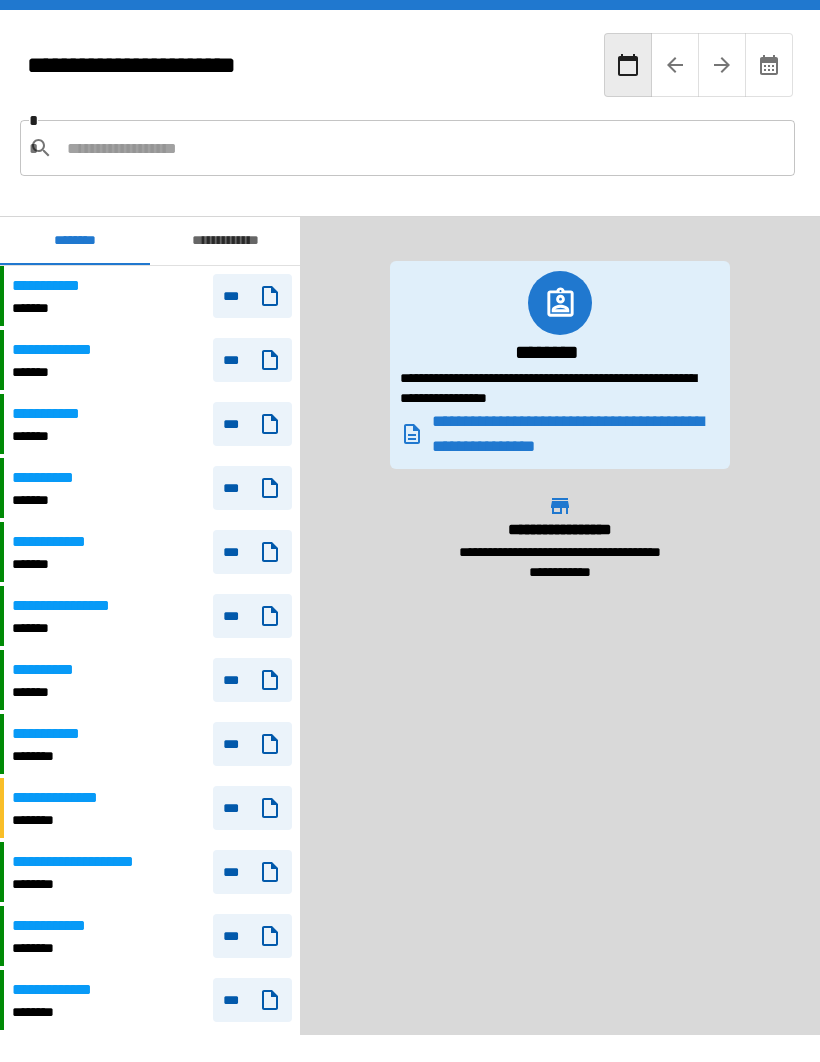 click on "**********" at bounding box center (53, 286) 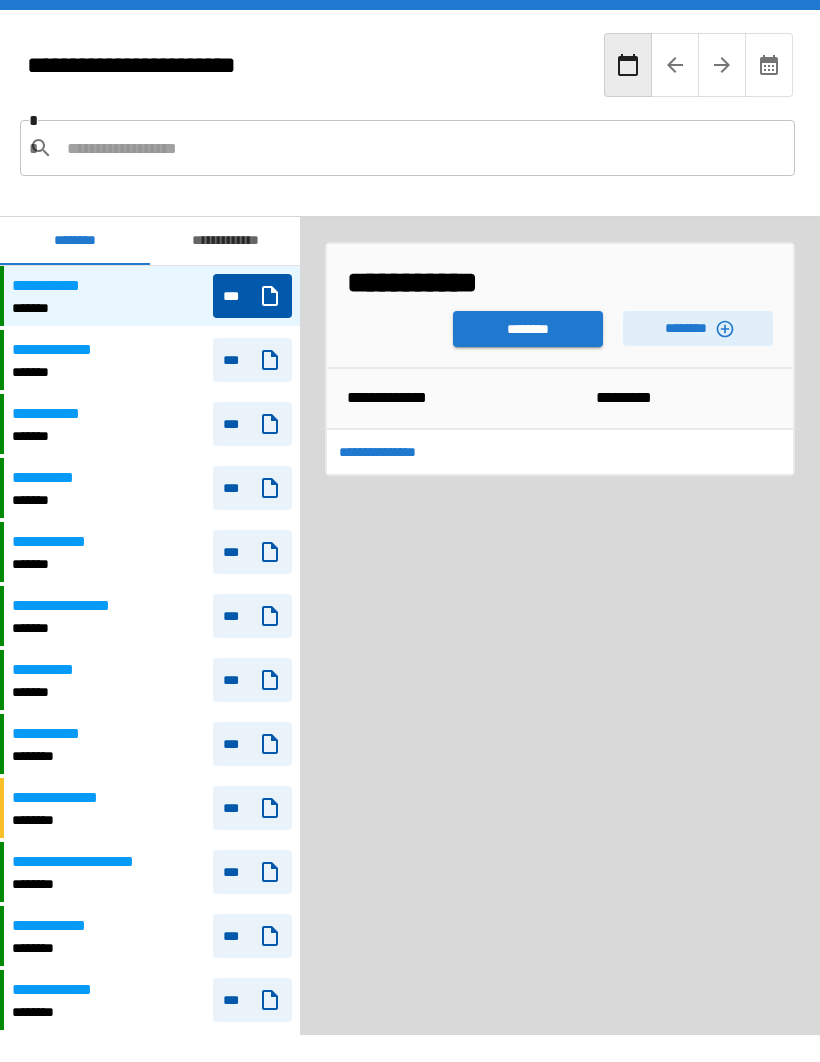 click on "********" at bounding box center (528, 329) 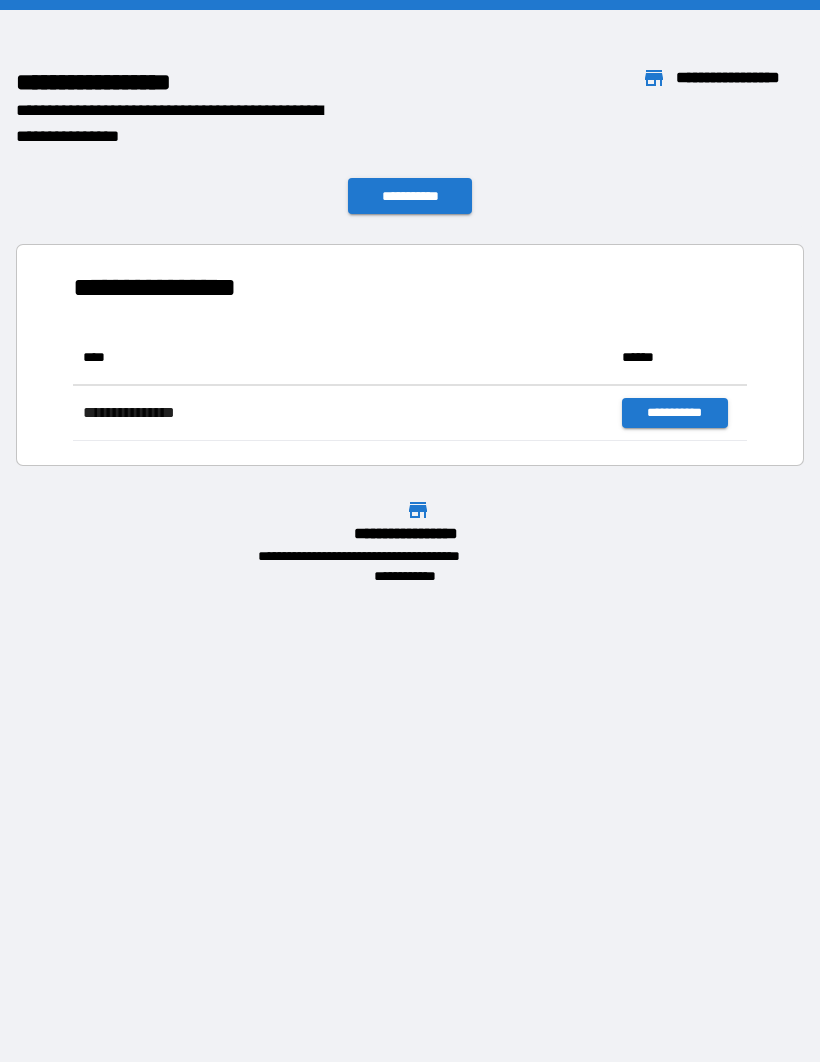 scroll, scrollTop: 1, scrollLeft: 1, axis: both 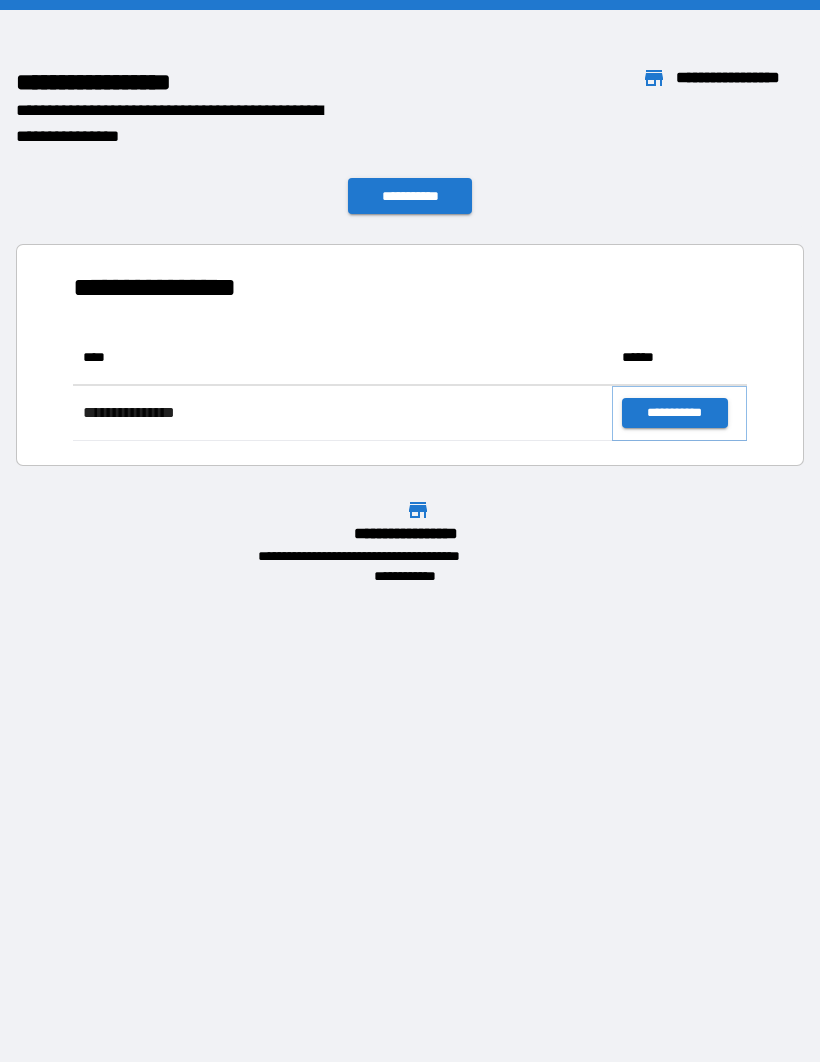 click on "**********" at bounding box center (674, 413) 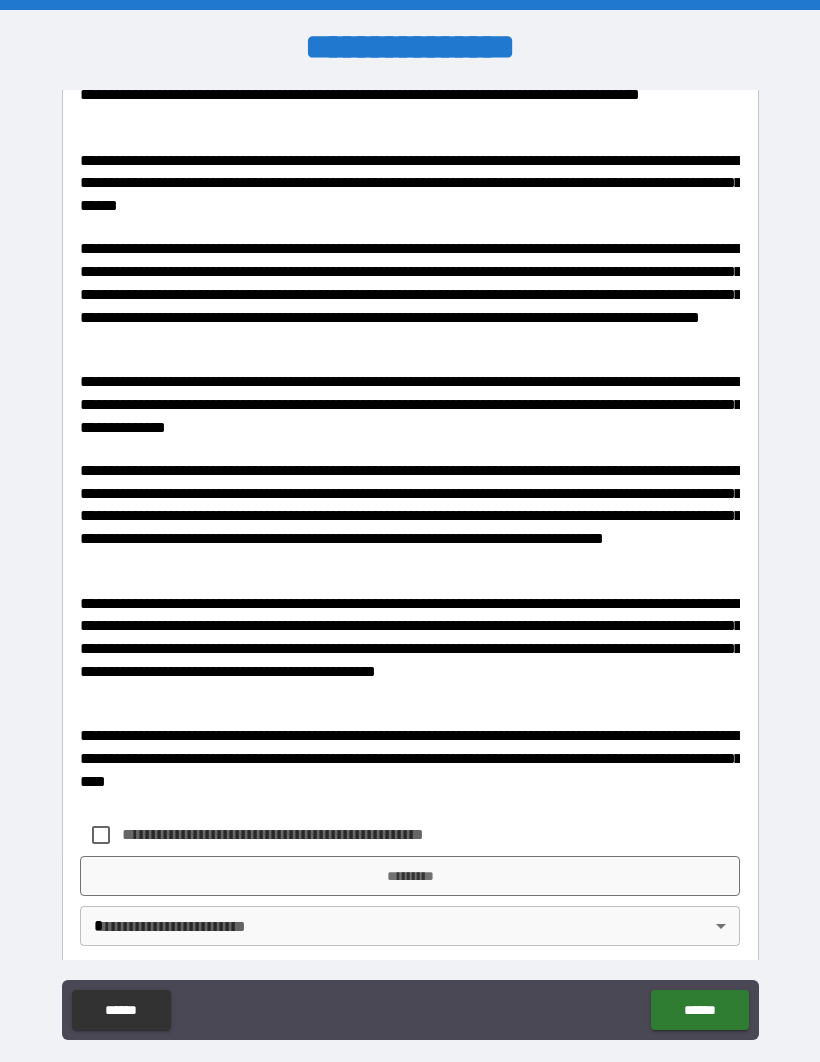 scroll, scrollTop: 2258, scrollLeft: 0, axis: vertical 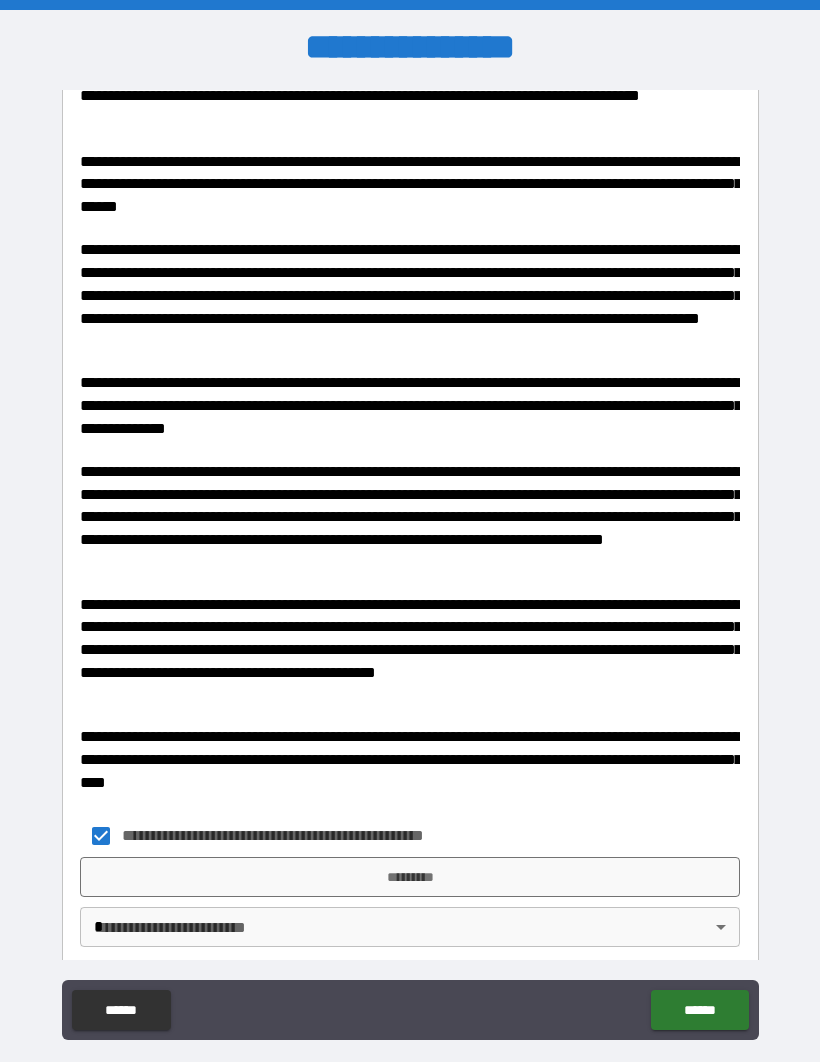 click on "**********" at bounding box center [410, 565] 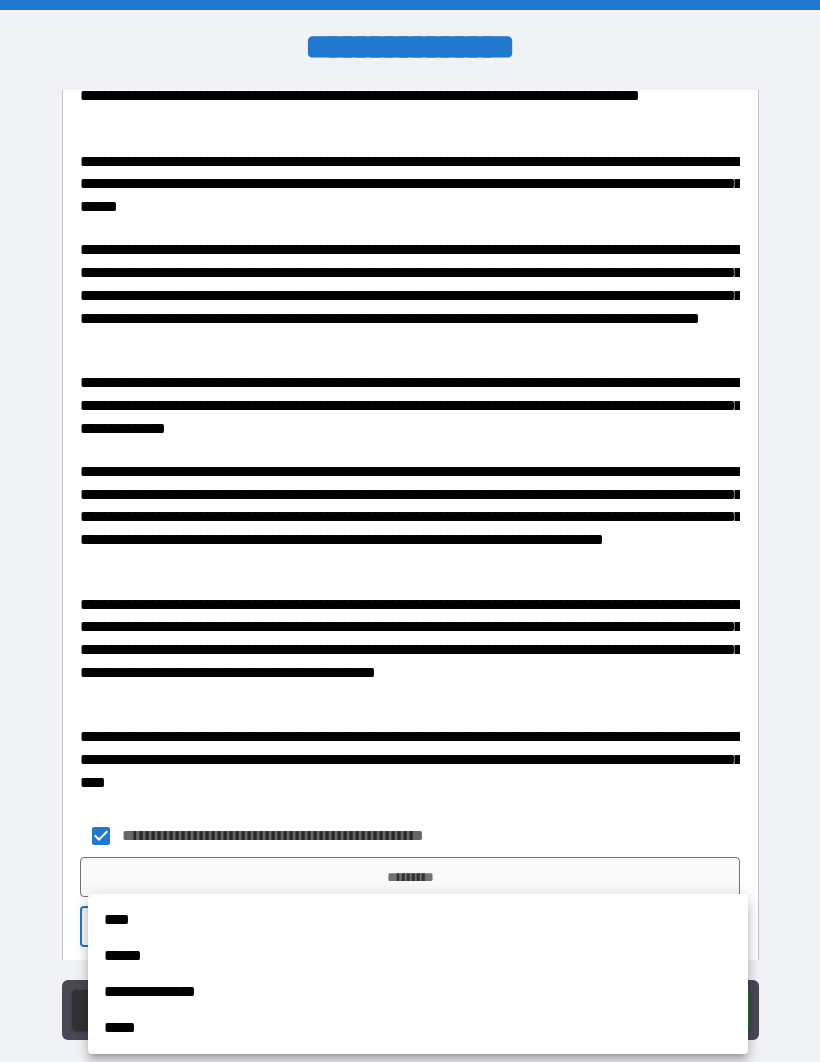 click on "****" at bounding box center [418, 920] 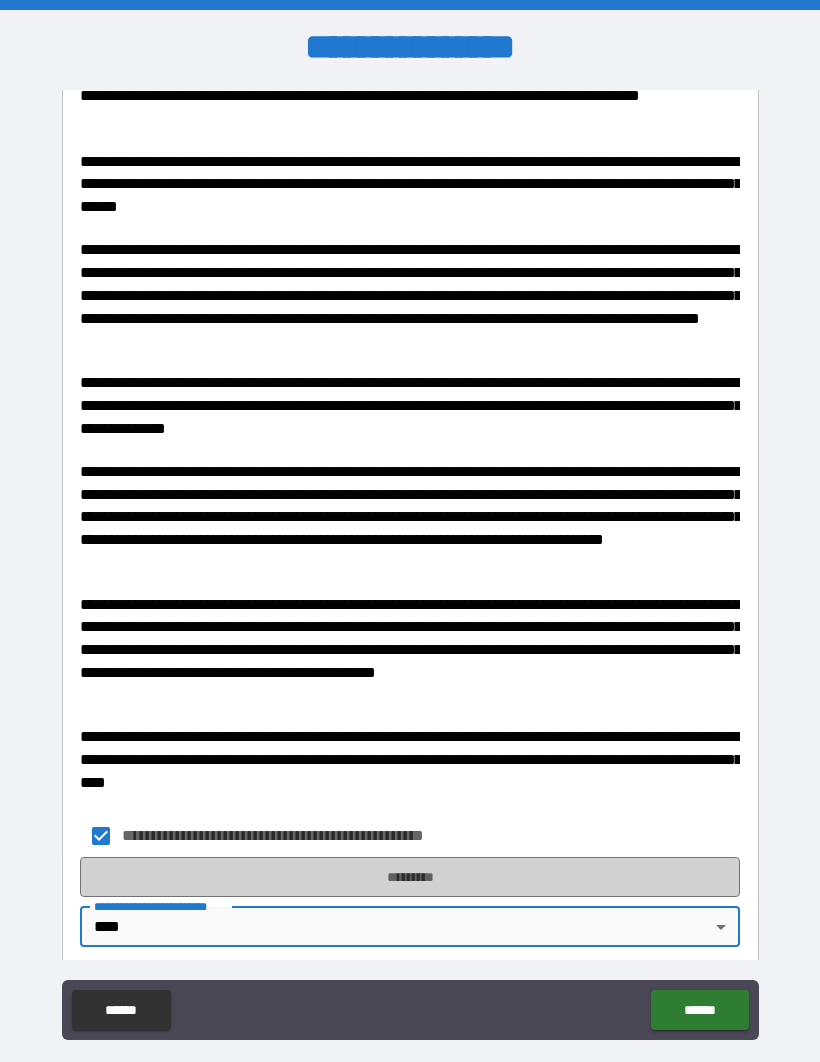 click on "*********" at bounding box center (410, 877) 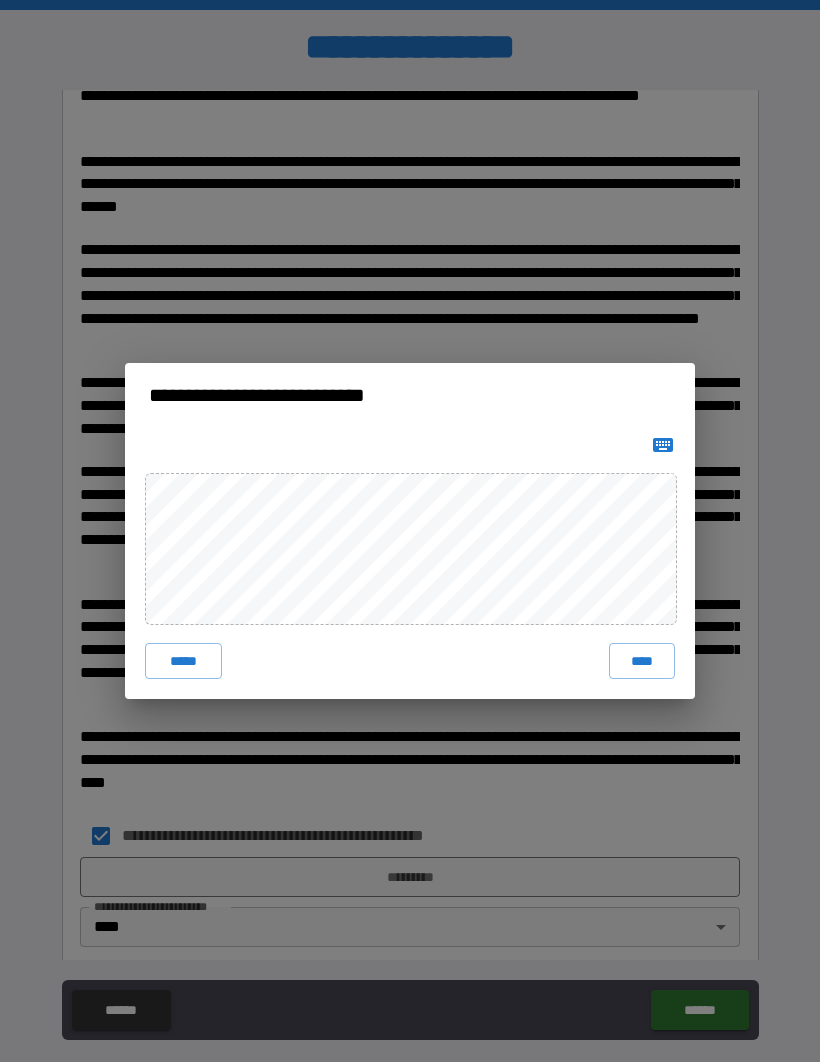 click on "****" at bounding box center [642, 661] 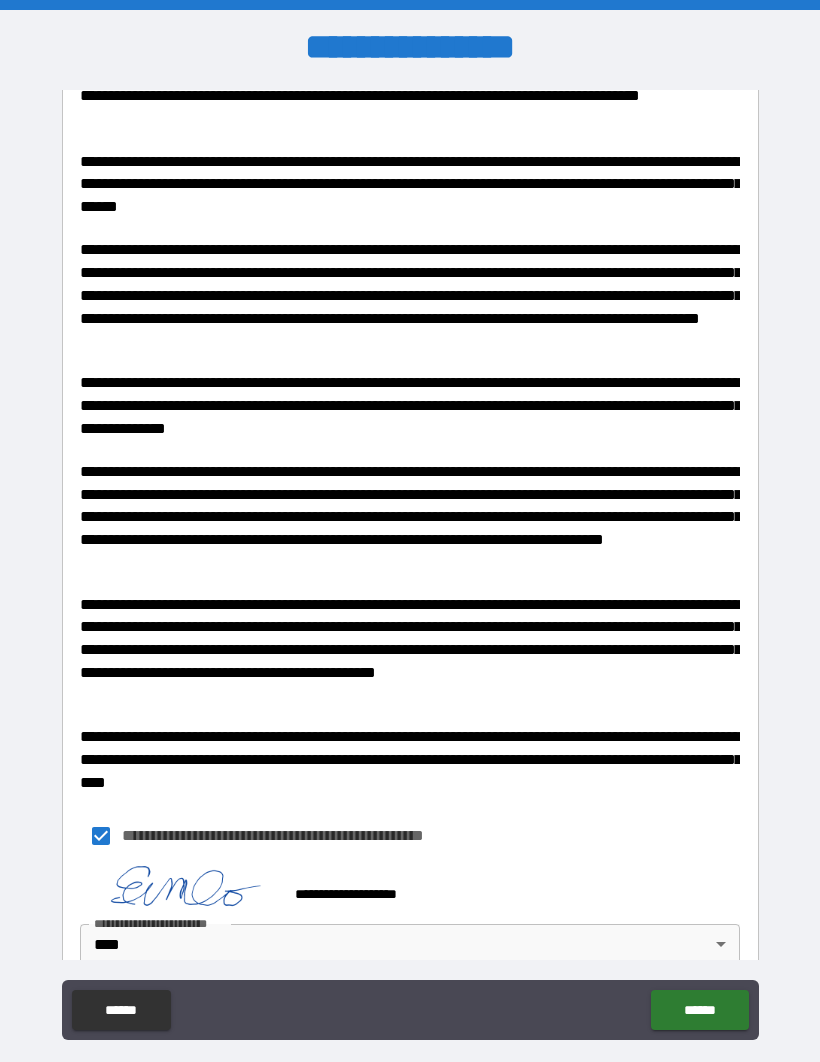 scroll, scrollTop: 2248, scrollLeft: 0, axis: vertical 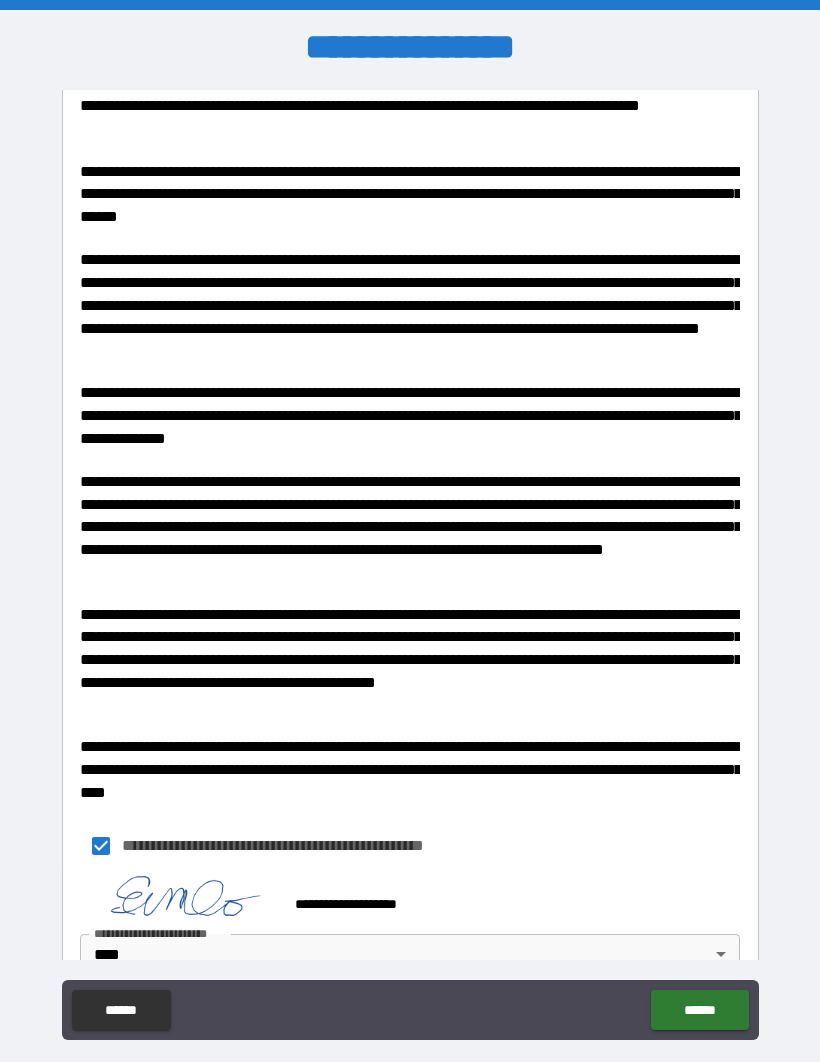 click on "******" at bounding box center [699, 1010] 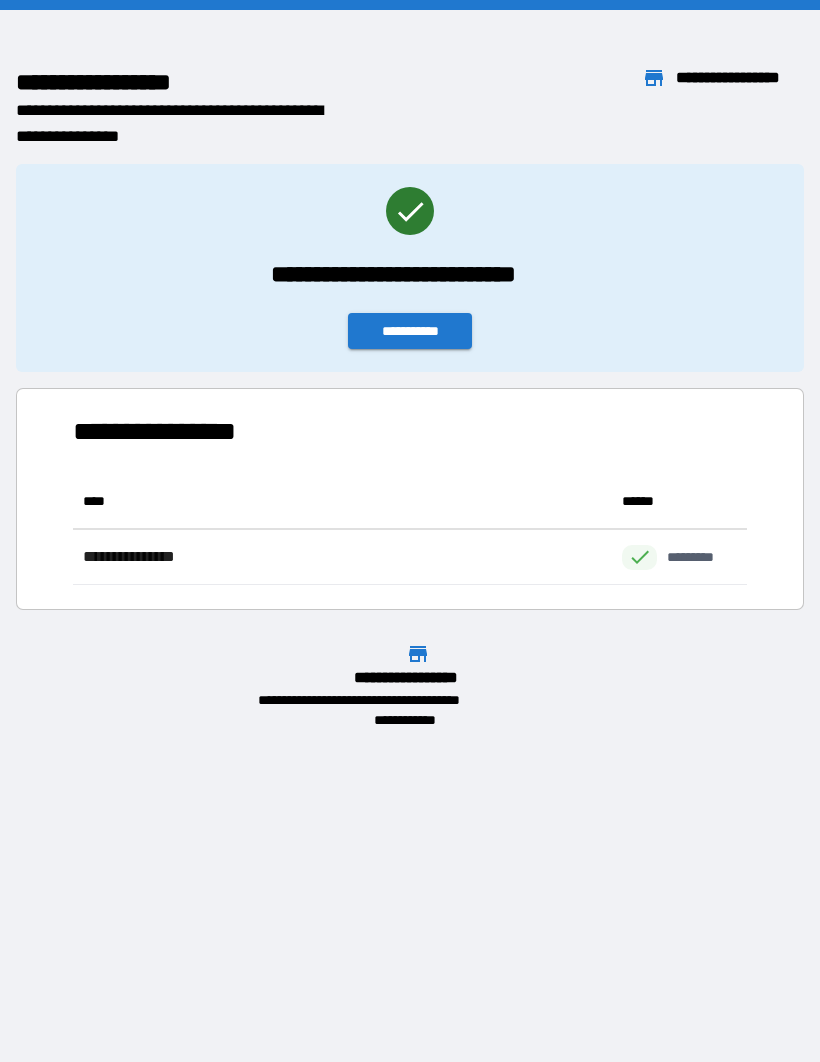 scroll, scrollTop: 1, scrollLeft: 1, axis: both 